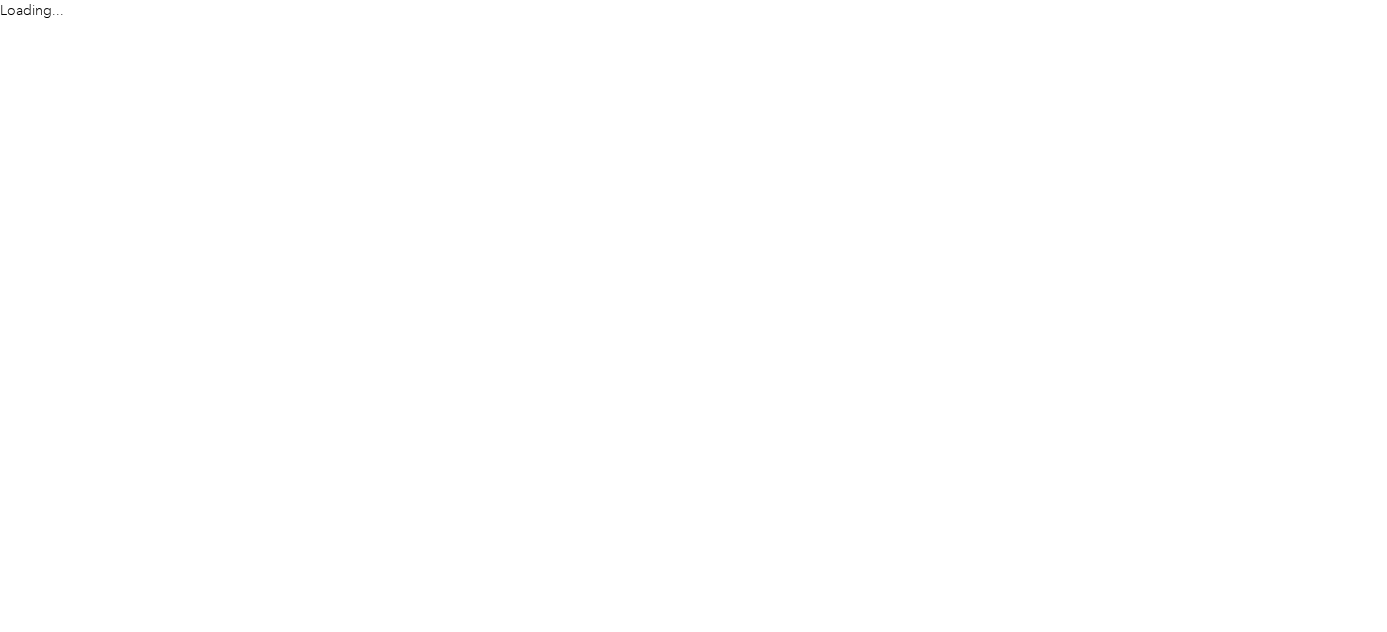 scroll, scrollTop: 0, scrollLeft: 0, axis: both 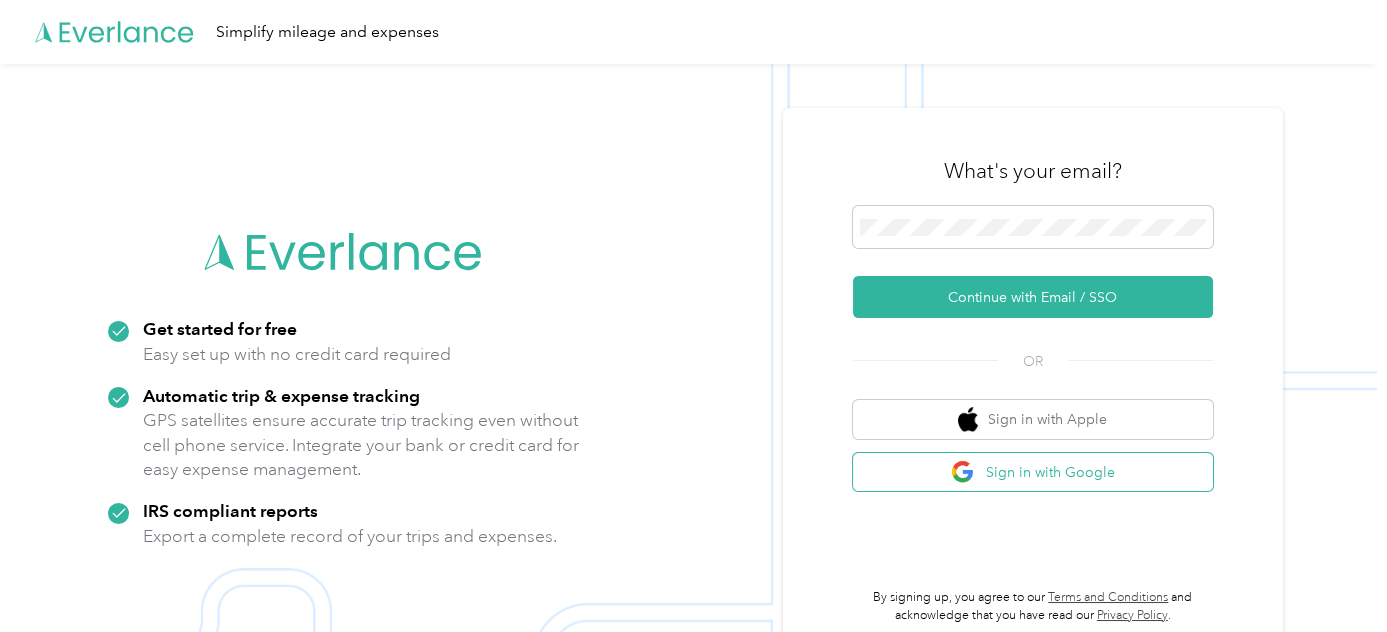 click on "Sign in with Google" at bounding box center [1033, 472] 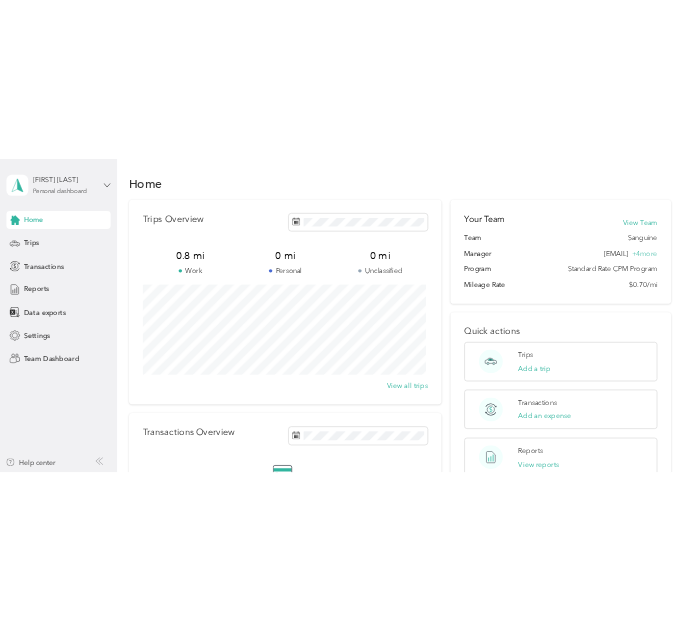 scroll, scrollTop: 0, scrollLeft: 0, axis: both 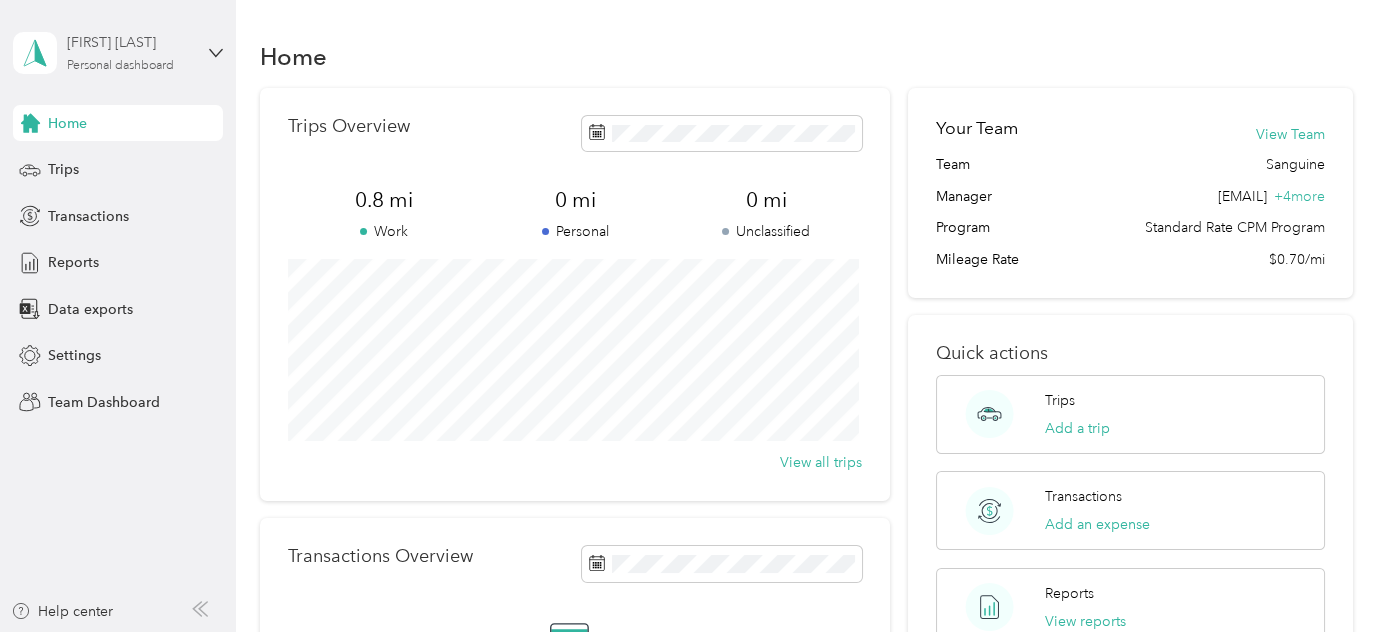 click on "Personal dashboard" at bounding box center (120, 66) 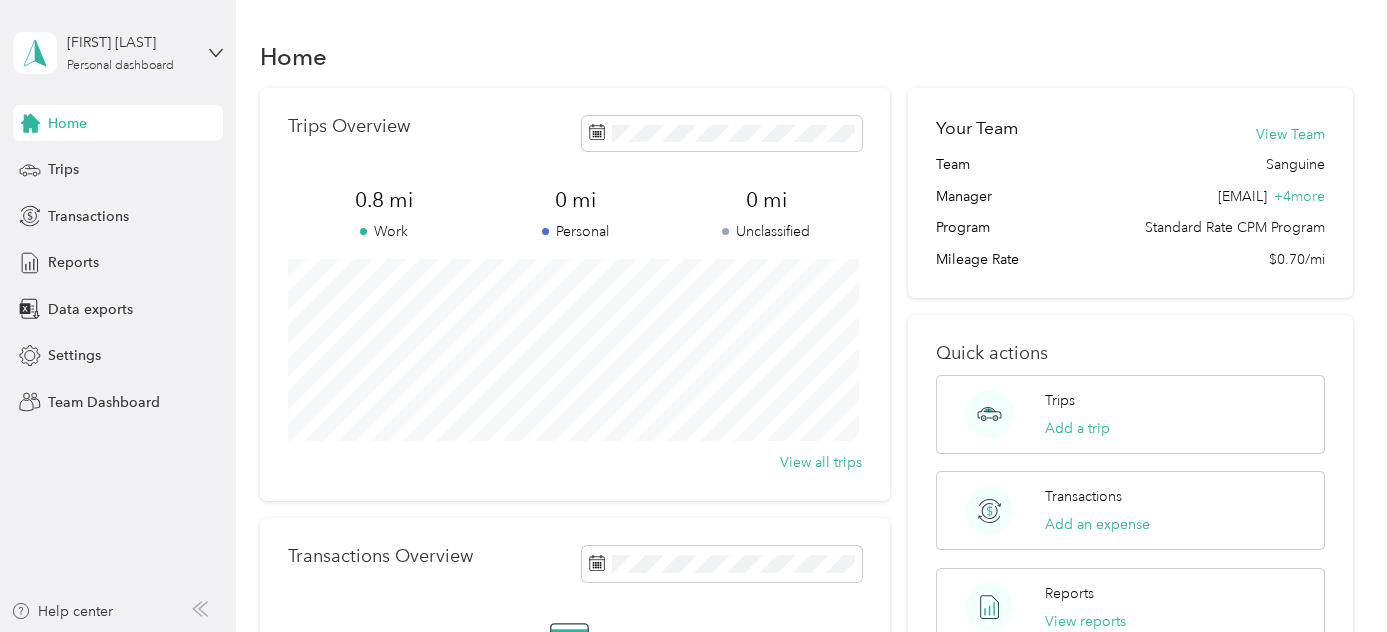 click on "Team dashboard Personal dashboard Log out" at bounding box center (165, 198) 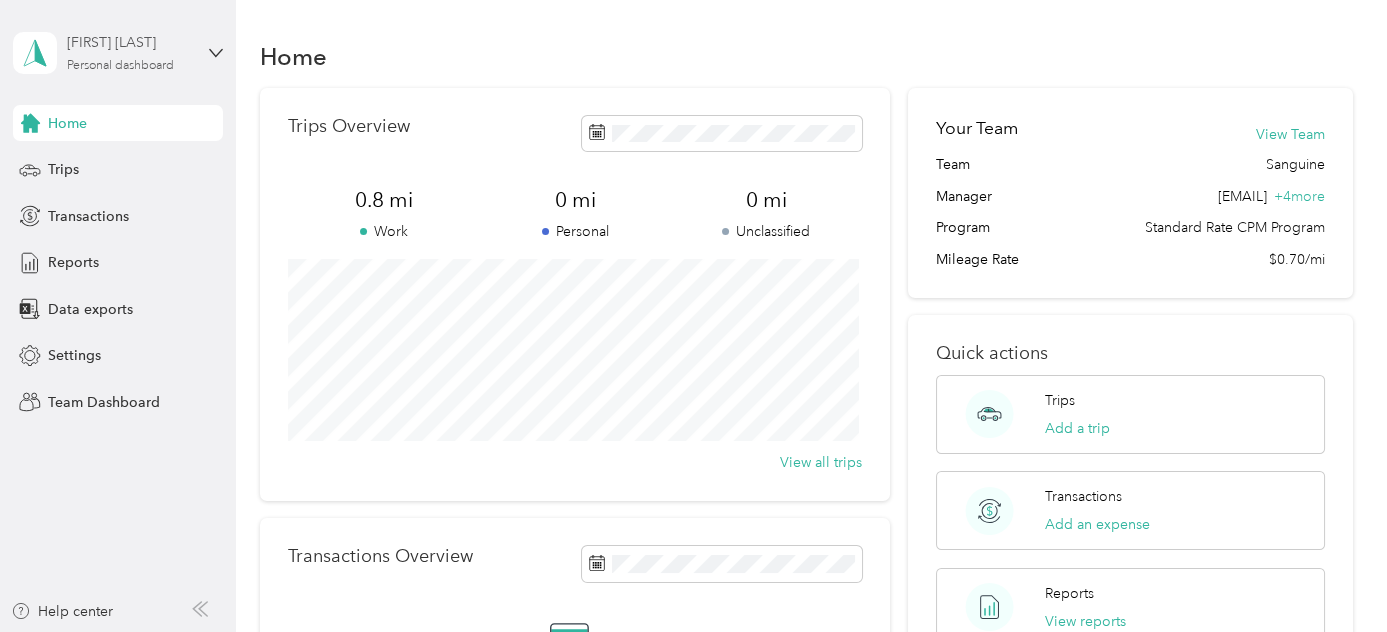 click on "[FIRST] [LAST] Personal dashboard" at bounding box center (129, 52) 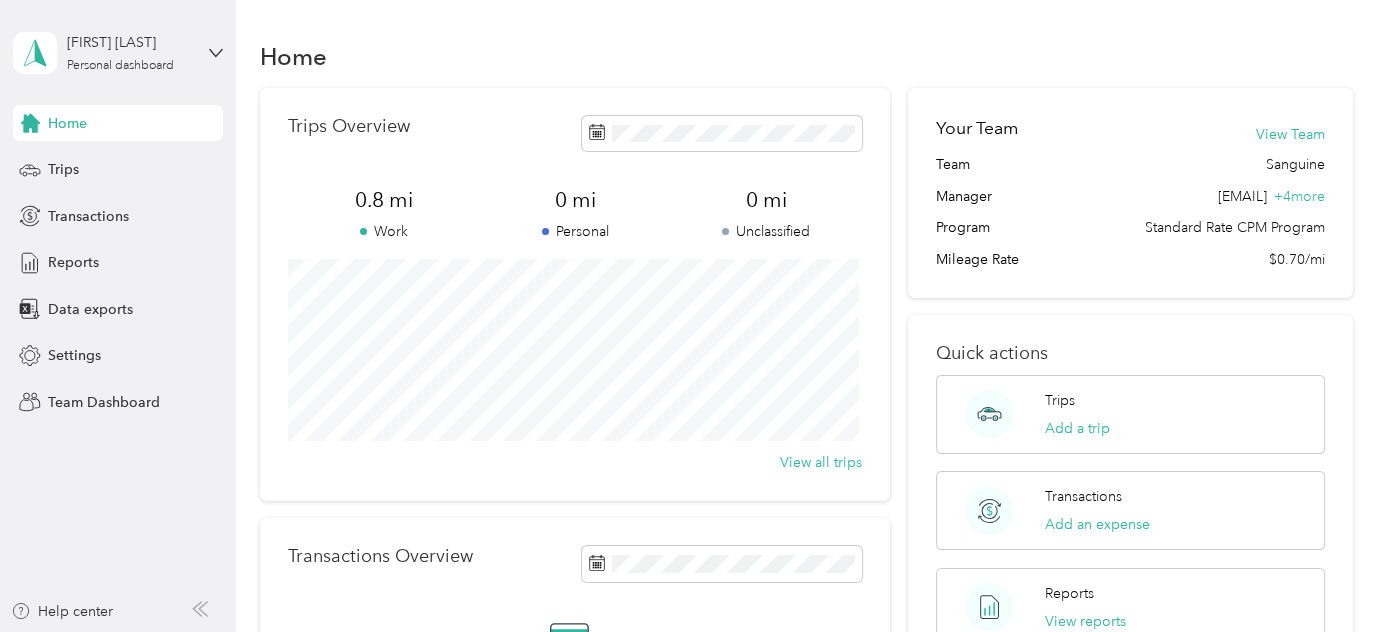 click on "Team dashboard" at bounding box center [165, 154] 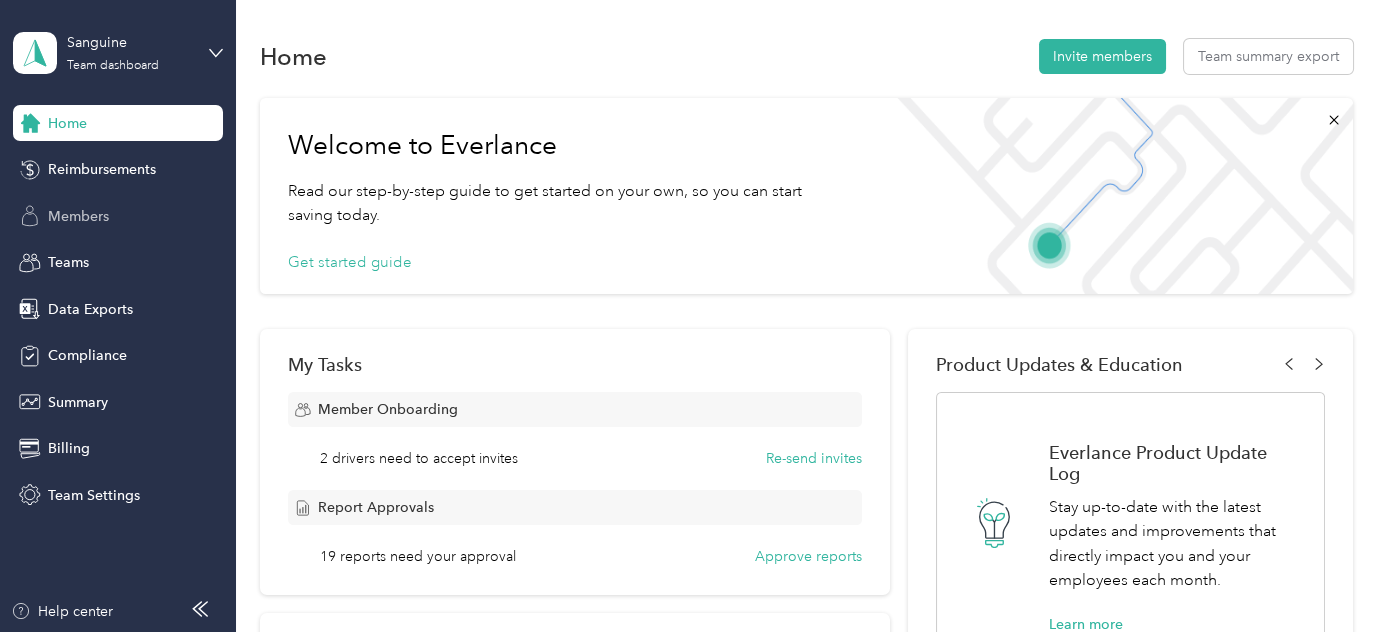 click on "Members" at bounding box center (78, 216) 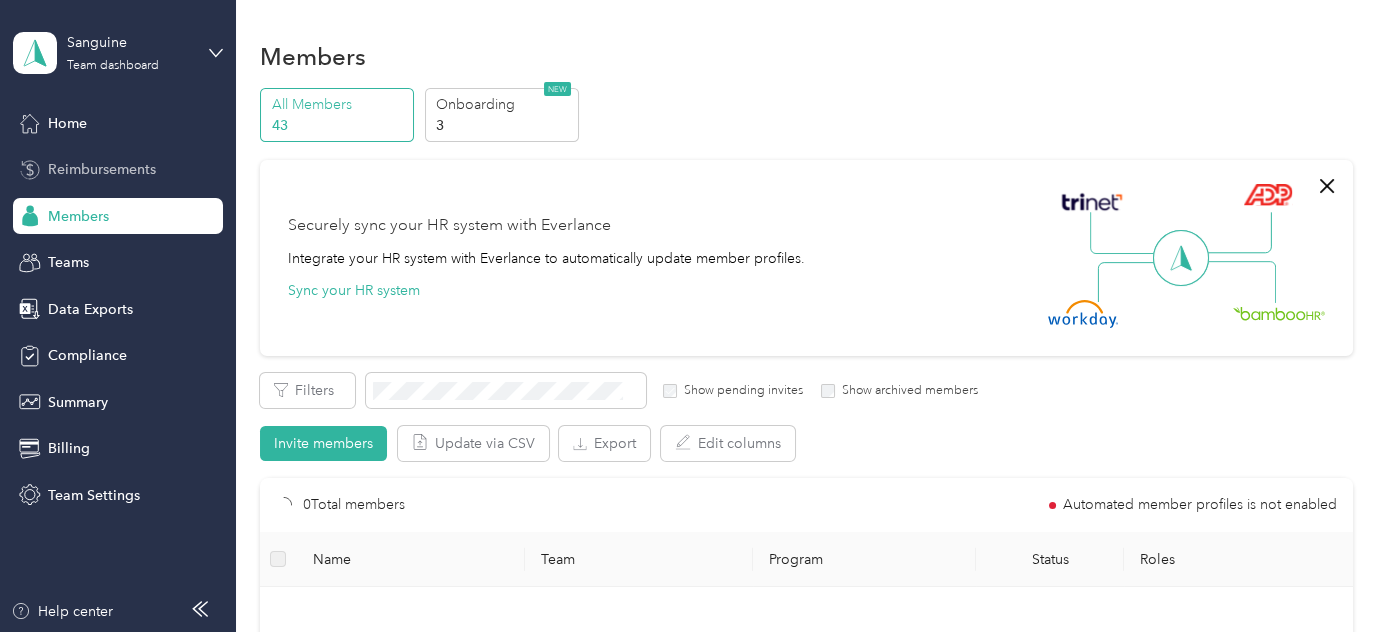 click on "Reimbursements" at bounding box center [102, 169] 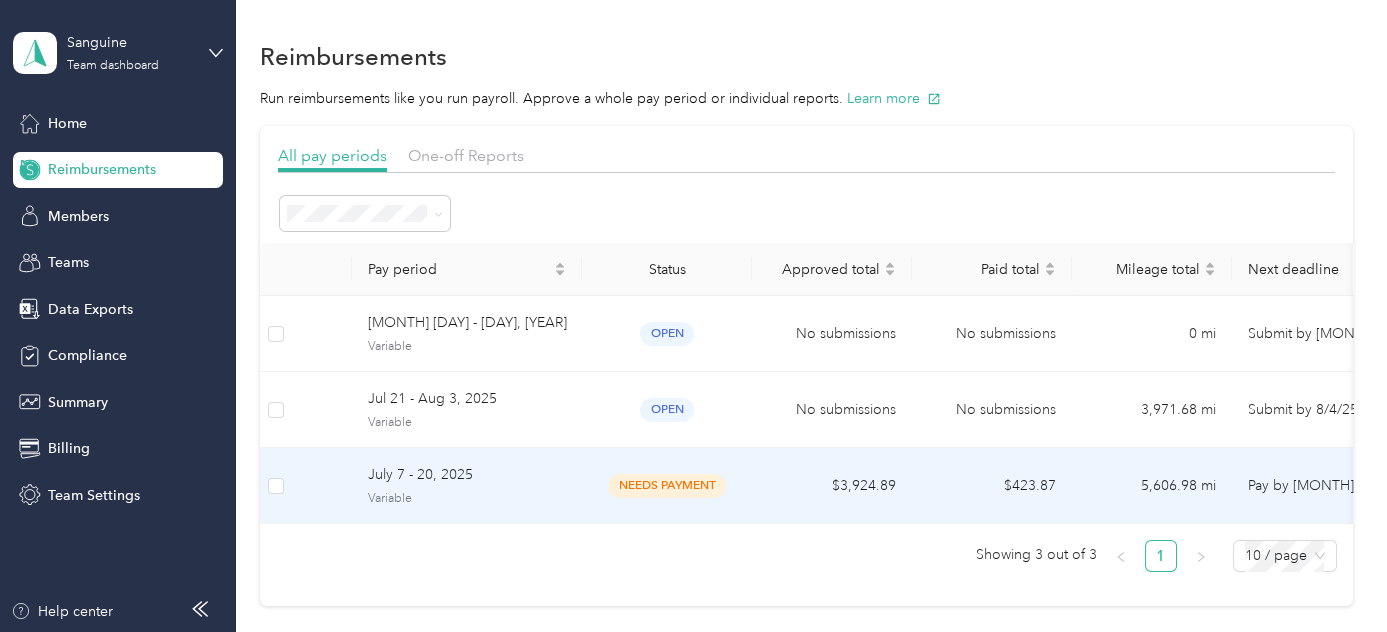 click on "July 7 - 20, 2025" at bounding box center (467, 475) 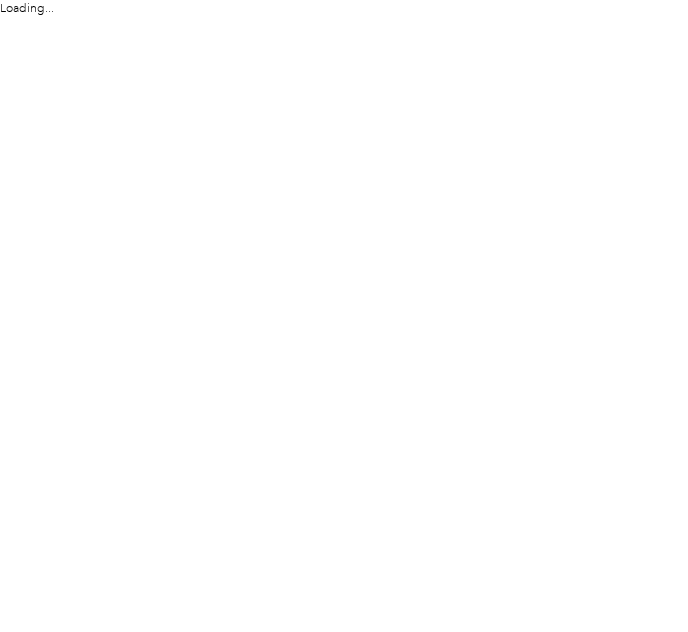scroll, scrollTop: 0, scrollLeft: 0, axis: both 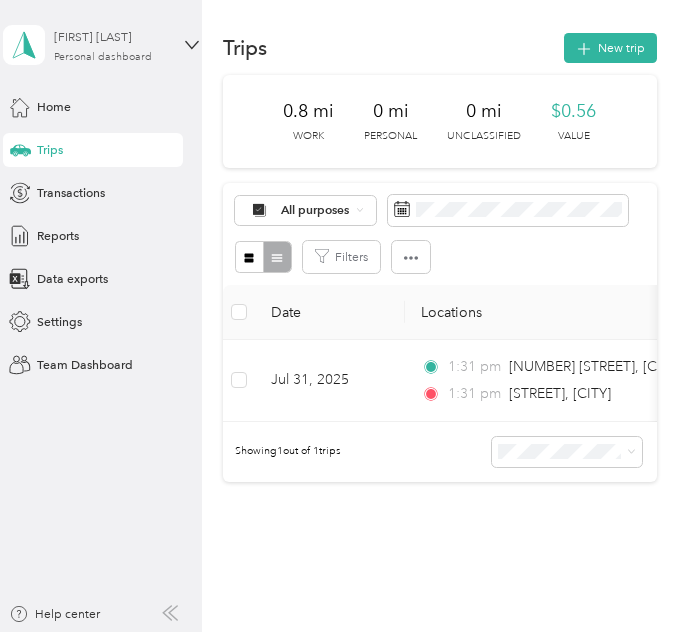 click on "Personal dashboard" at bounding box center [103, 57] 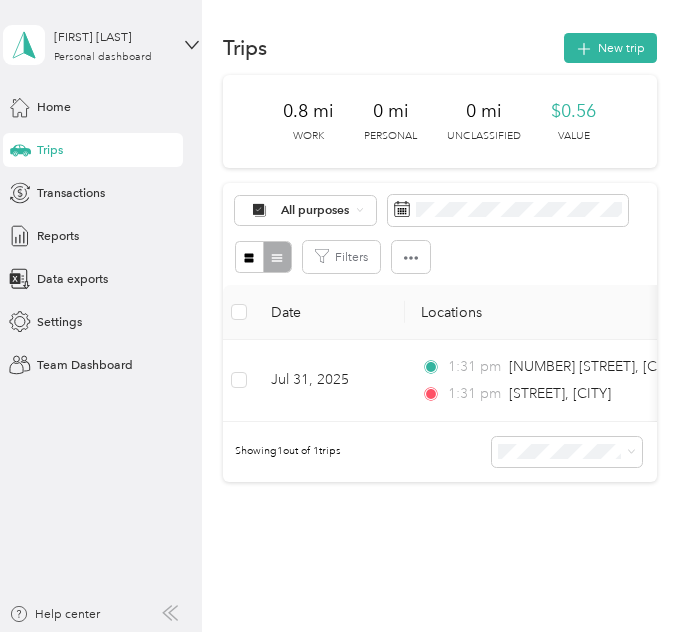 click on "Team dashboard" at bounding box center (155, 141) 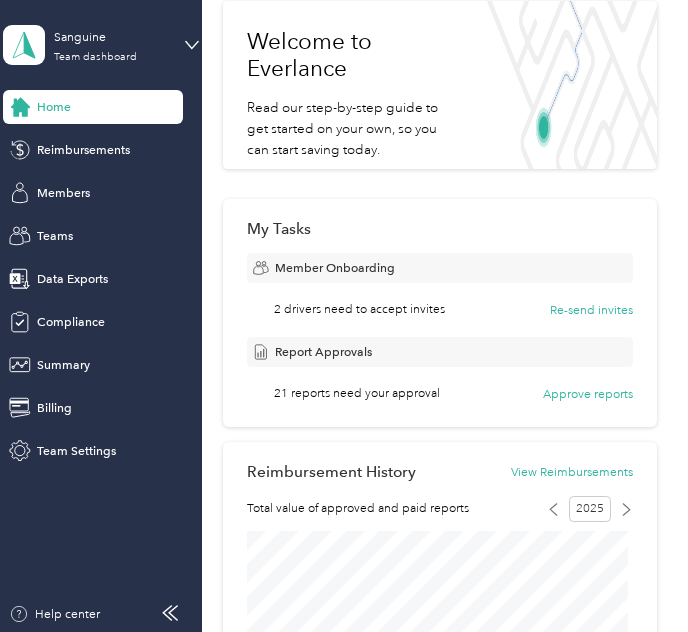 scroll, scrollTop: 82, scrollLeft: 0, axis: vertical 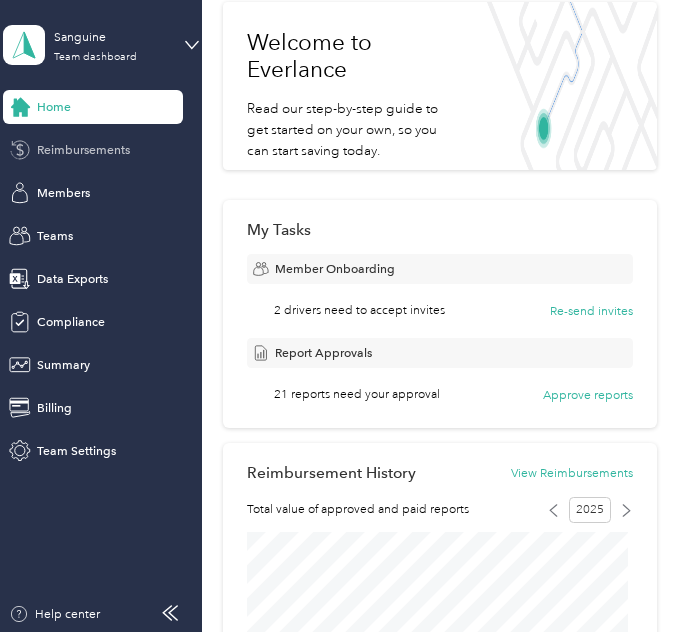 click on "Reimbursements" at bounding box center [83, 150] 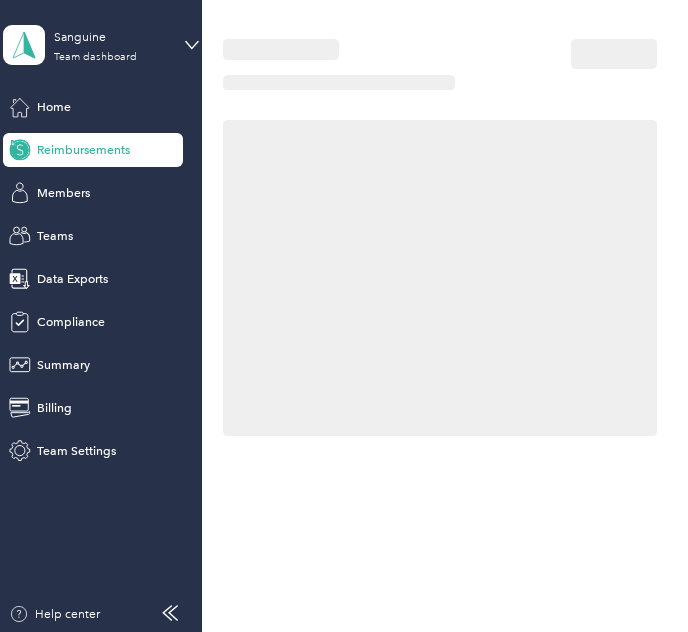 scroll, scrollTop: 0, scrollLeft: 0, axis: both 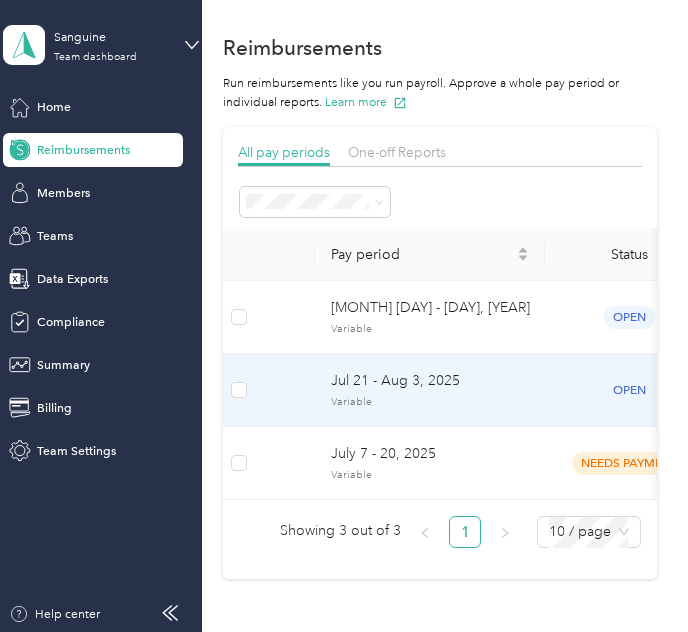click on "Variable" at bounding box center (430, 402) 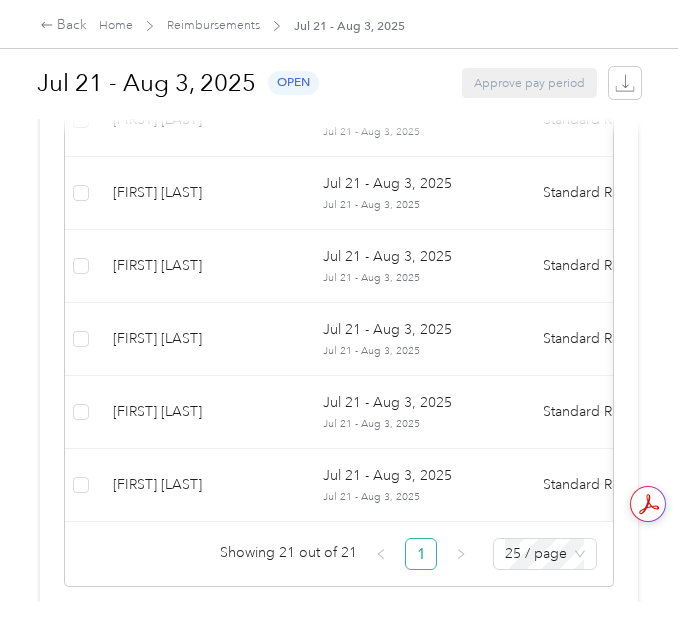scroll, scrollTop: 1749, scrollLeft: 0, axis: vertical 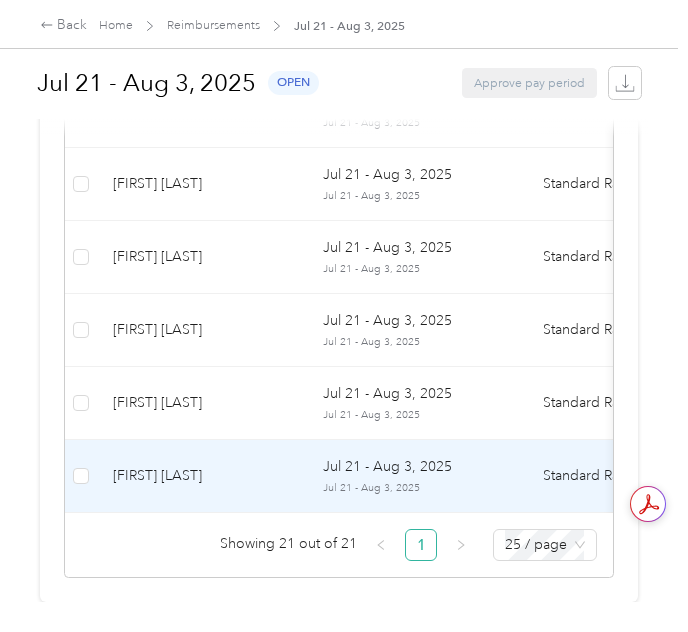 click on "[MONTH] [DAY] - [DAY], [YEAR] [MONTH] [DAY] - [DAY], [YEAR]" at bounding box center (417, 476) 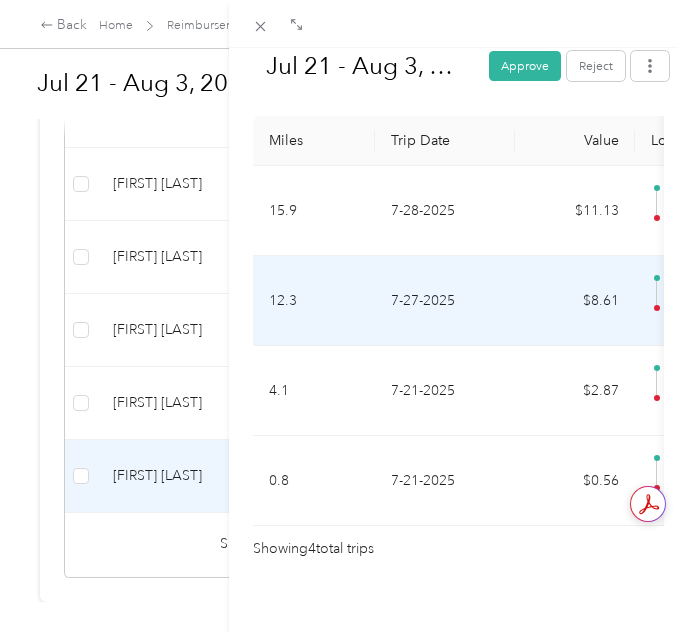 scroll, scrollTop: 598, scrollLeft: 0, axis: vertical 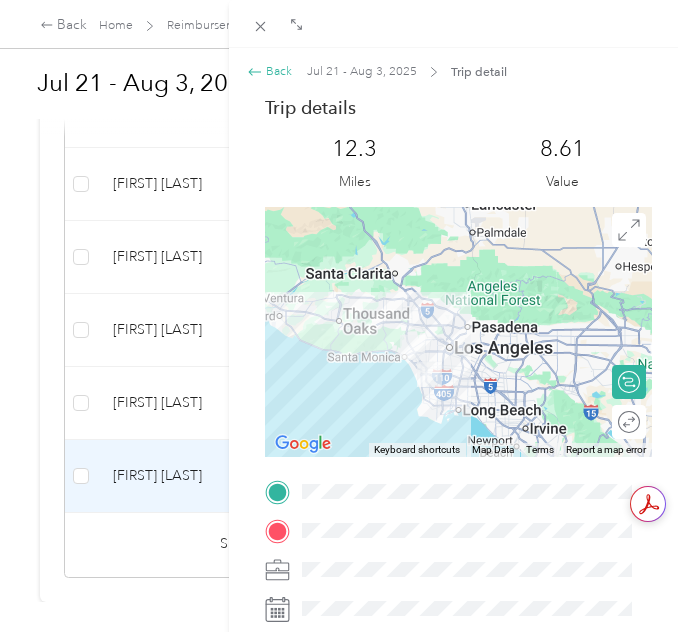 click on "Back" at bounding box center (269, 72) 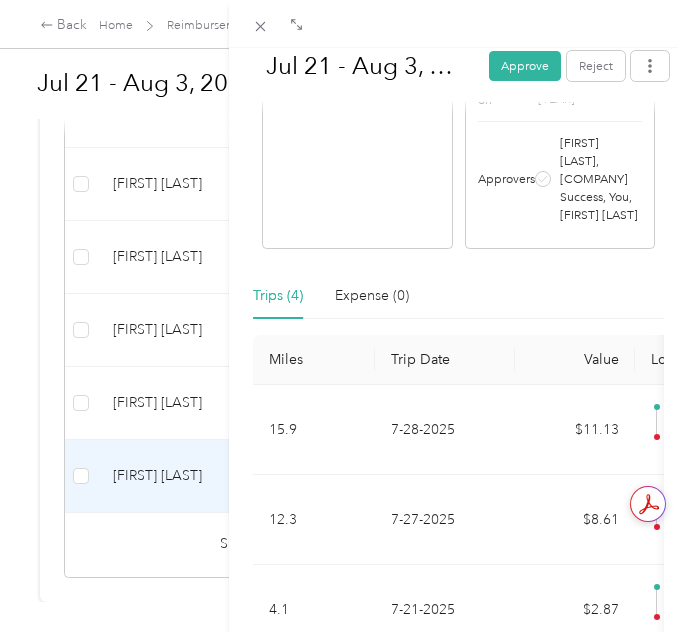 scroll, scrollTop: 373, scrollLeft: 0, axis: vertical 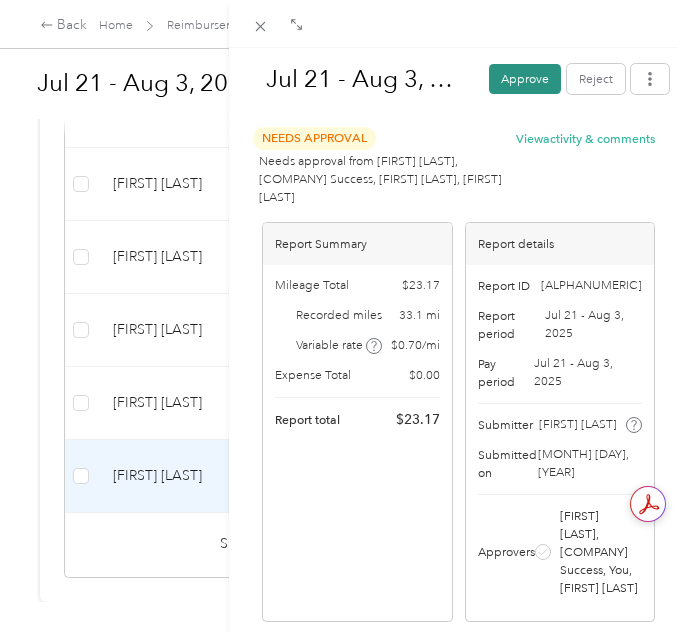 click on "Approve" at bounding box center (525, 79) 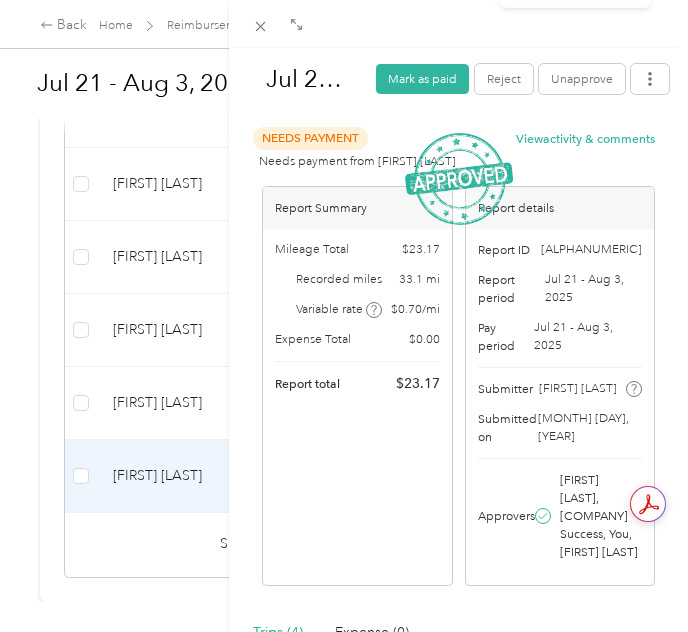 click on "Needs approval from [FIRST] [LAST], [COMPANY]  Success, You, [FIRST] [LAST] Trips ([NUMBER]) Expense ([NUMBER]) Miles Trip Date Value Location Track Method Purpose Notes Tags                   [NUMBER] [MONTH]-[DAY]-[YEAR] $[PRICE] [TIME] [NUMBER] [STREET], [CITY], [STATE], [COUNTRY] [TIME] [NUMBER] [STREET], [CITY], [STATE], [COUNTRY] Manual [COMPANY] - [NUMBER] [MONTH]-[DAY]-[YEAR] $[PRICE] [TIME] [NUMBER] [STREET], [CITY], [STATE], [COUNTRY] [TIME] Manual [COMPANY] - [NUMBER] $[PRICE] -" at bounding box center (344, 316) 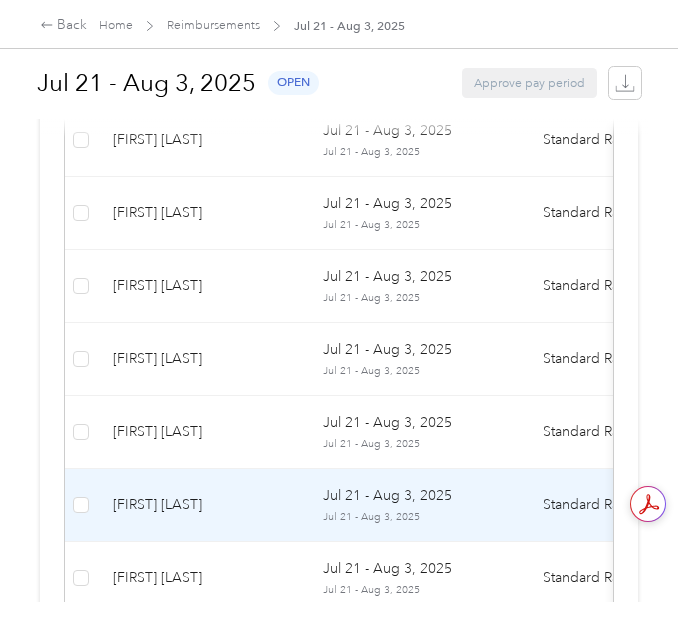 scroll, scrollTop: 668, scrollLeft: 0, axis: vertical 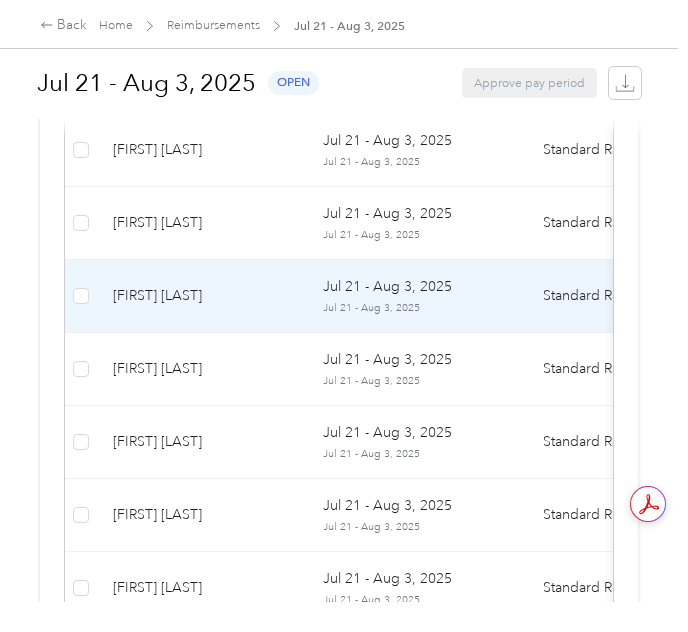 click on "[FIRST] [LAST]" at bounding box center [202, 296] 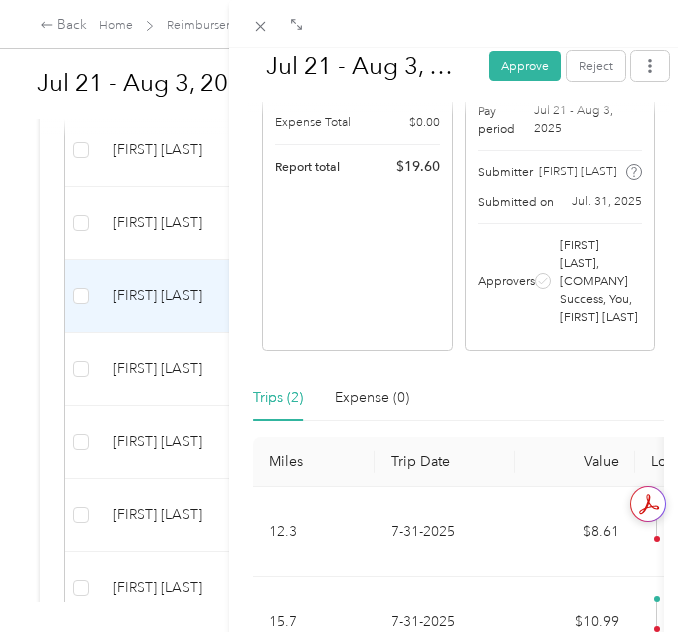 scroll, scrollTop: 245, scrollLeft: 0, axis: vertical 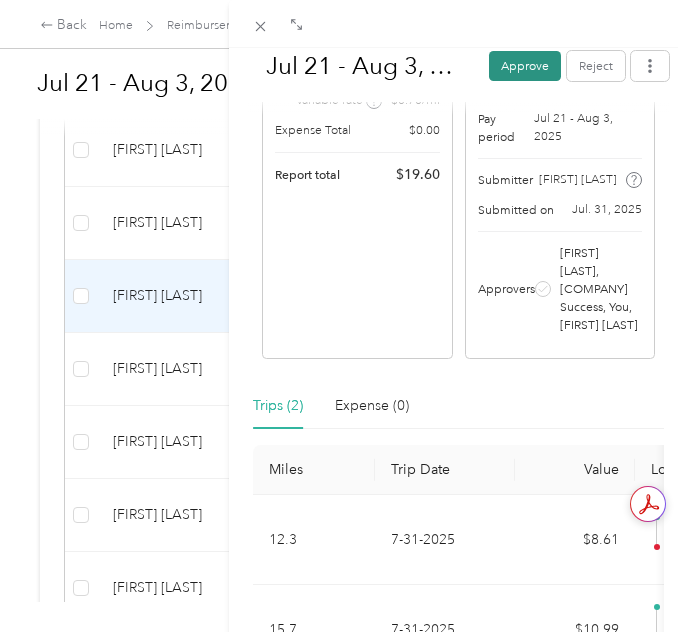 click on "Approve" at bounding box center (525, 66) 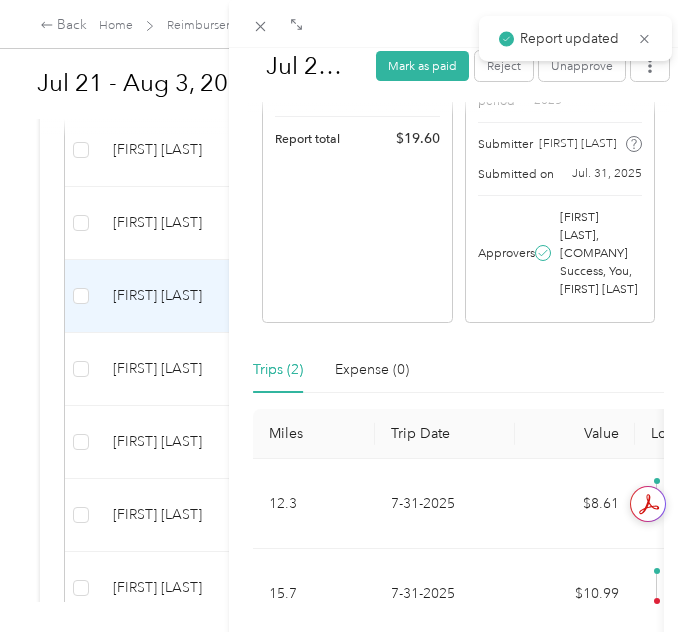 scroll, scrollTop: 227, scrollLeft: 0, axis: vertical 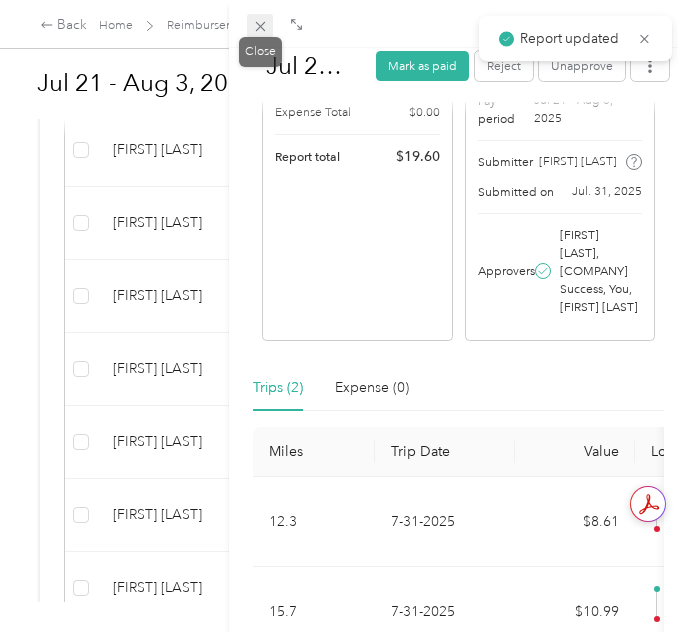 click at bounding box center [260, 26] 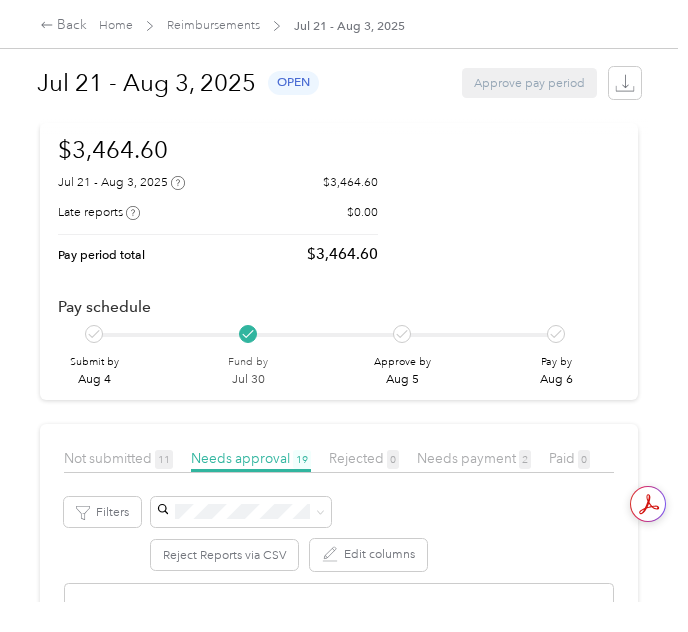 scroll, scrollTop: 0, scrollLeft: 0, axis: both 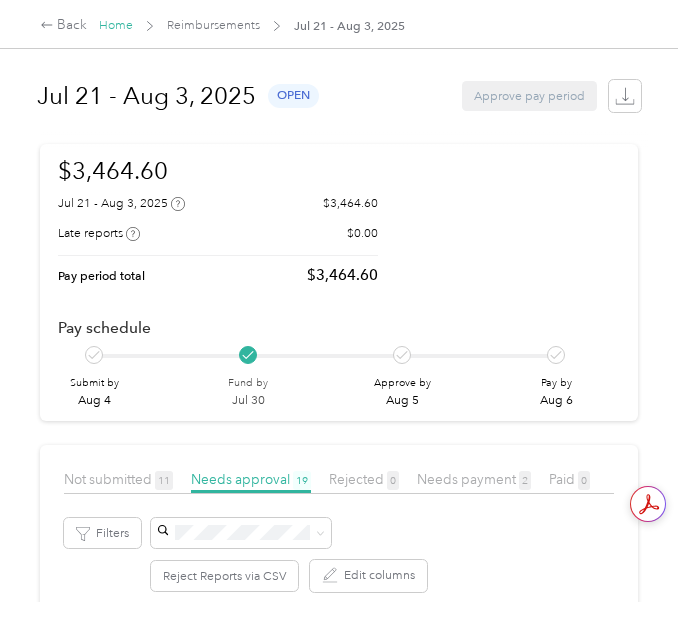 click on "Home" at bounding box center [116, 25] 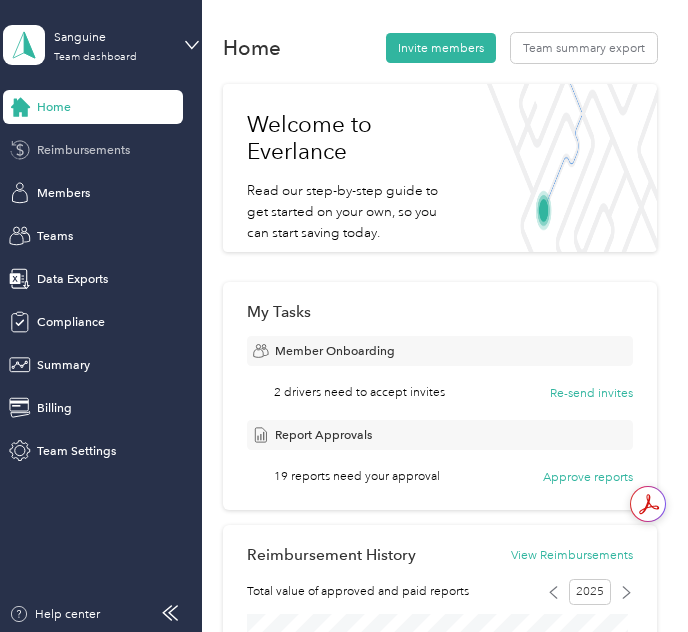 click on "Reimbursements" at bounding box center [93, 150] 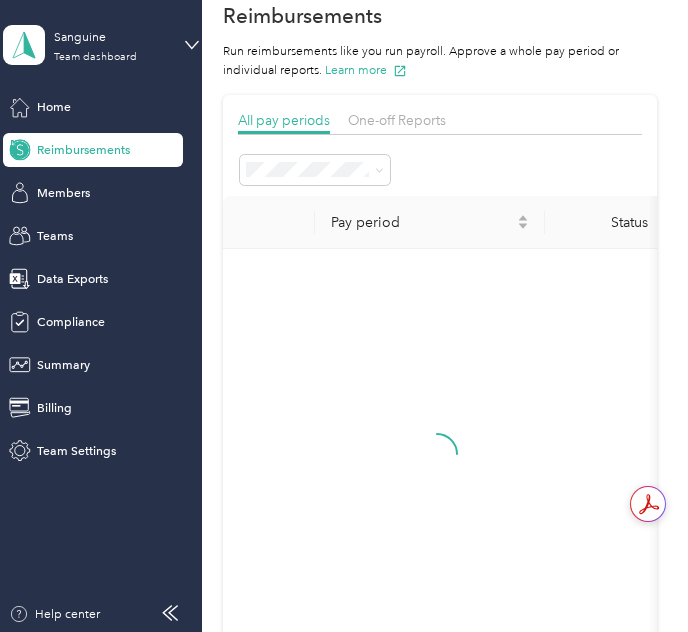 scroll, scrollTop: 83, scrollLeft: 0, axis: vertical 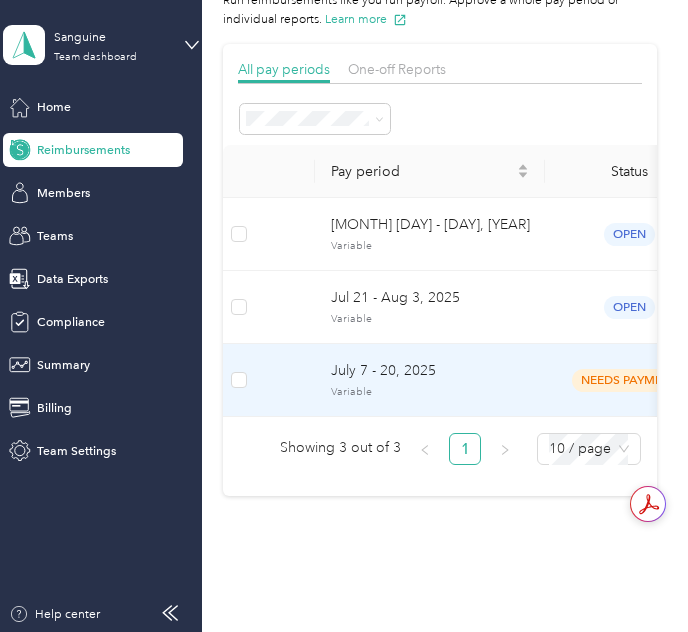 click on "Variable" at bounding box center (430, 392) 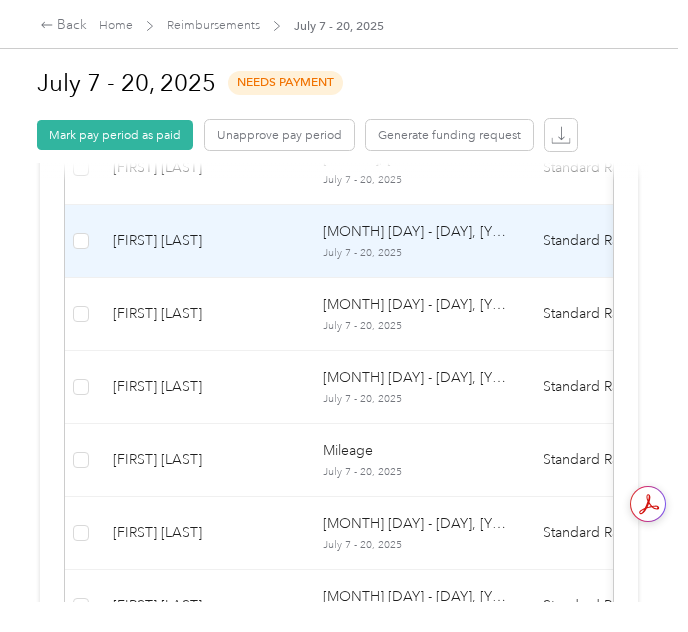 scroll, scrollTop: 640, scrollLeft: 0, axis: vertical 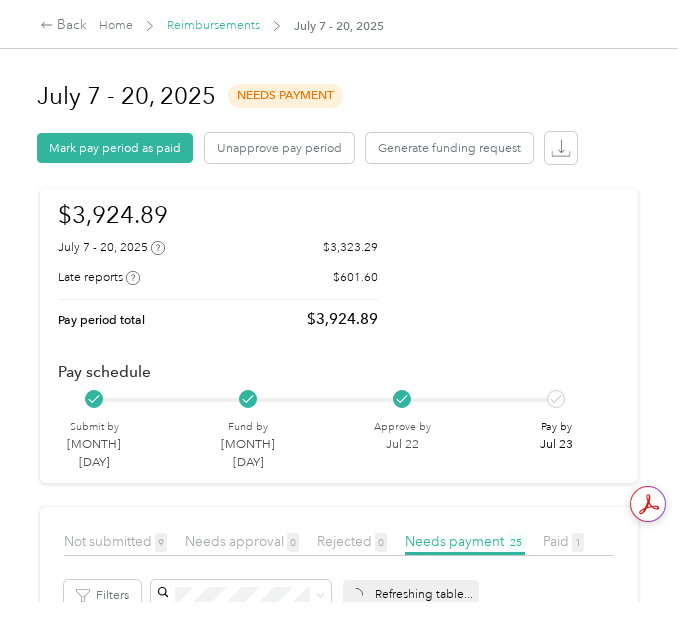 click on "Reimbursements" at bounding box center [213, 25] 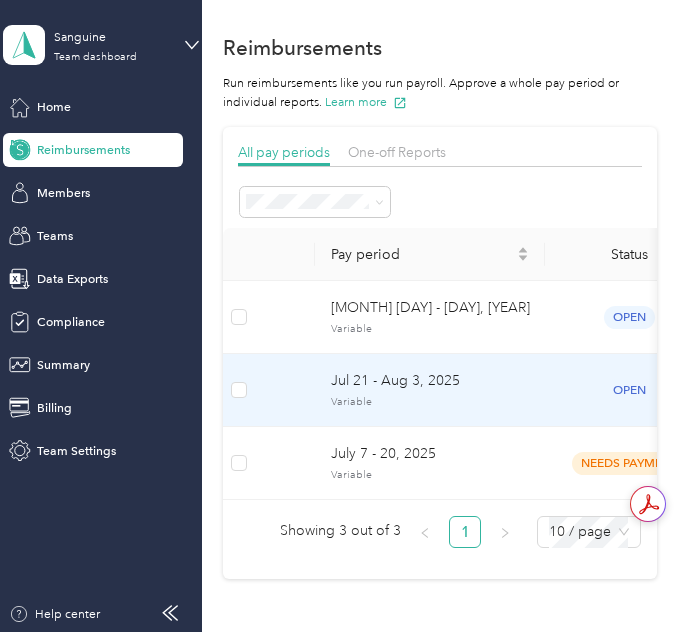 click on "Variable" at bounding box center [430, 402] 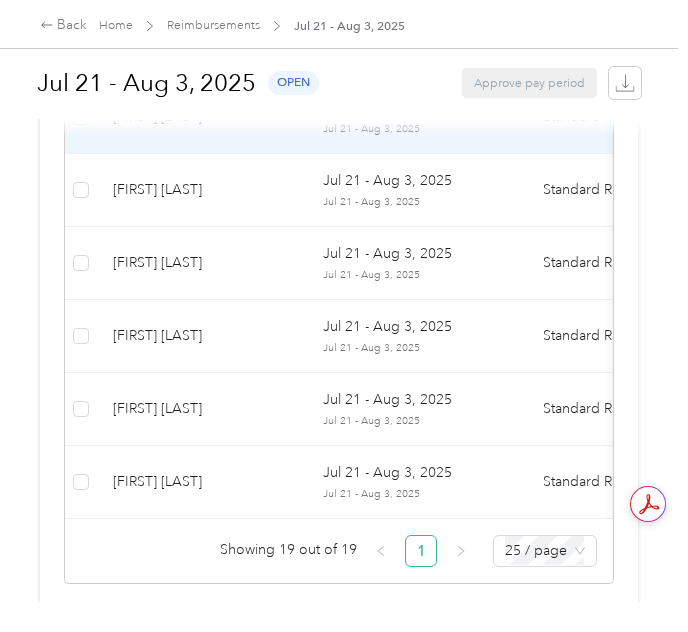 scroll, scrollTop: 1581, scrollLeft: 0, axis: vertical 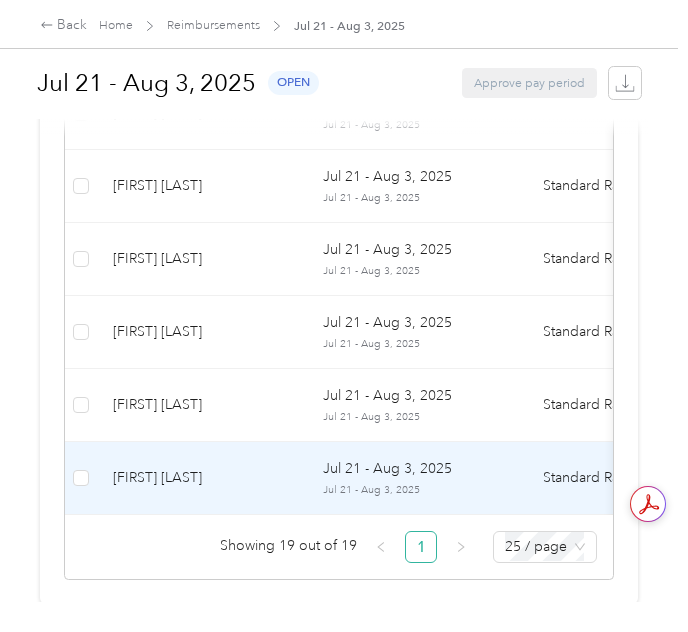click on "Jul 21 - Aug 3, 2025" at bounding box center [417, 490] 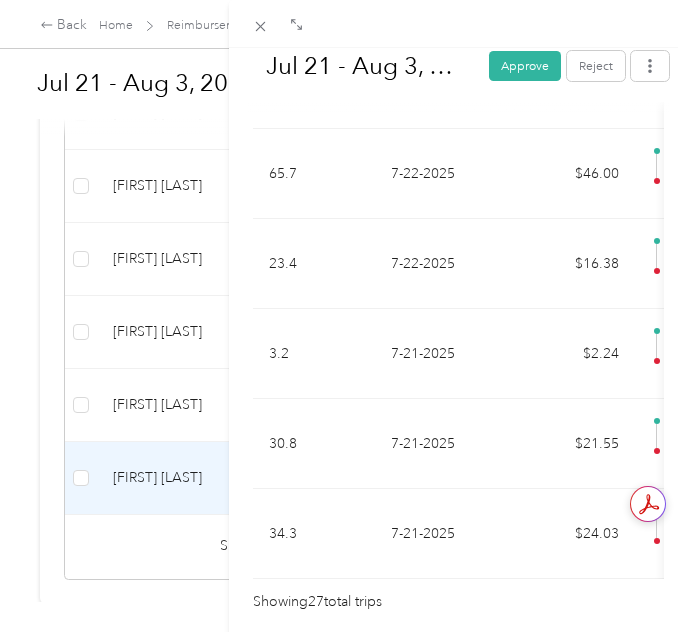 scroll, scrollTop: 2644, scrollLeft: 0, axis: vertical 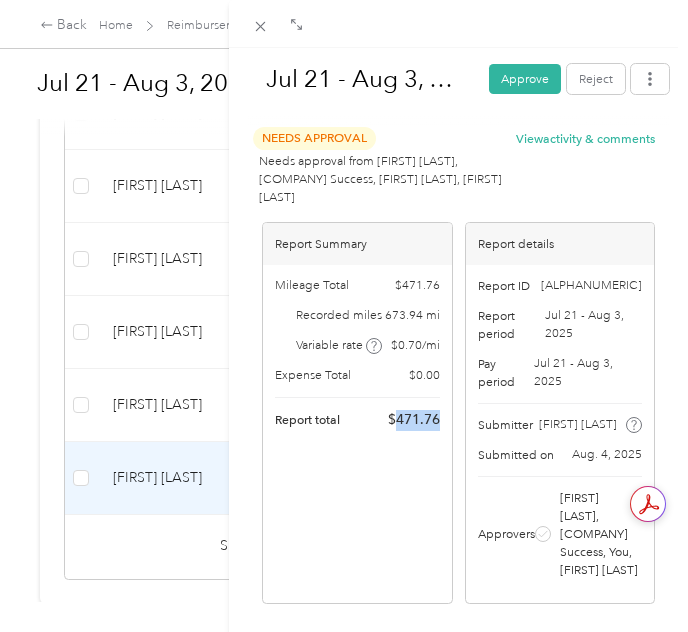 drag, startPoint x: 385, startPoint y: 418, endPoint x: 437, endPoint y: 420, distance: 52.03845 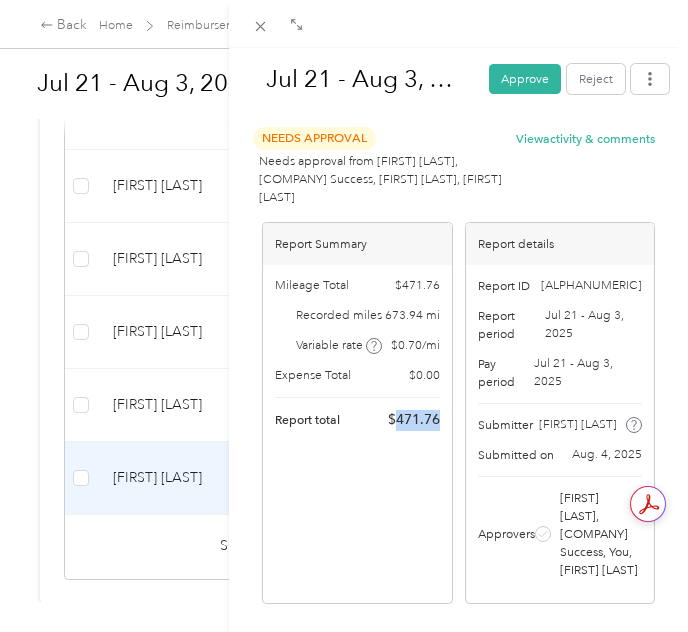 copy on "471.76" 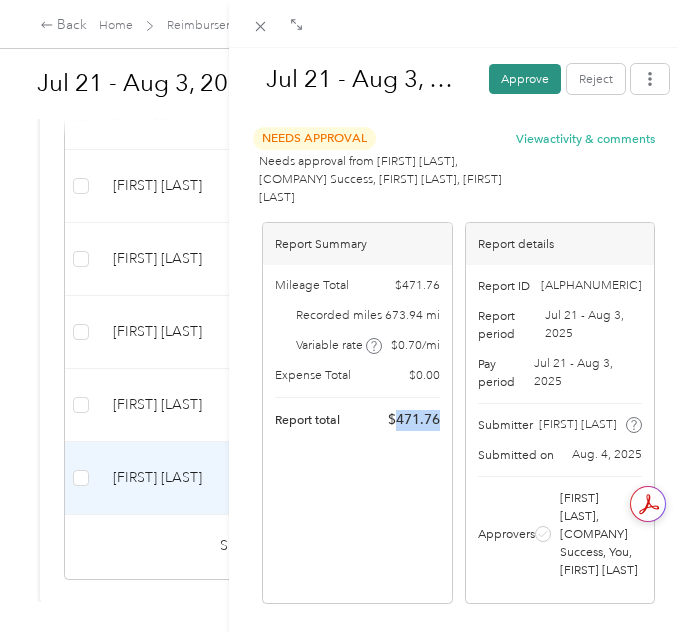 click on "Approve" at bounding box center [525, 79] 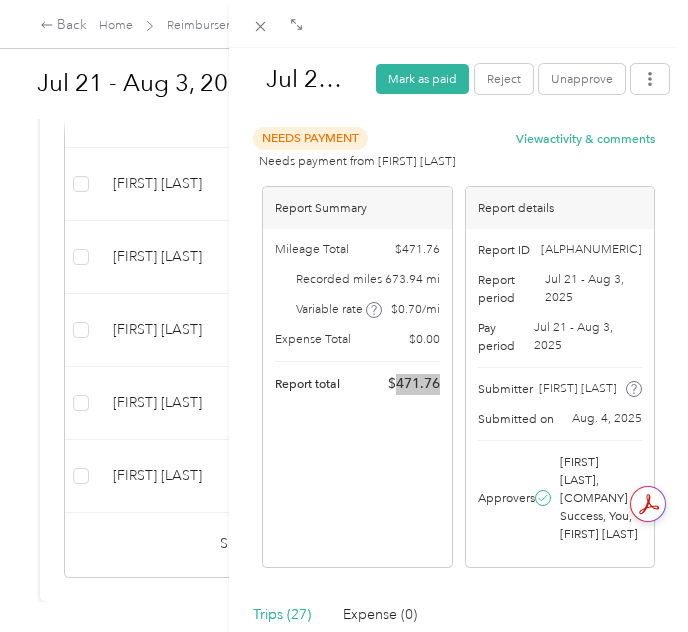 scroll, scrollTop: 1530, scrollLeft: 0, axis: vertical 